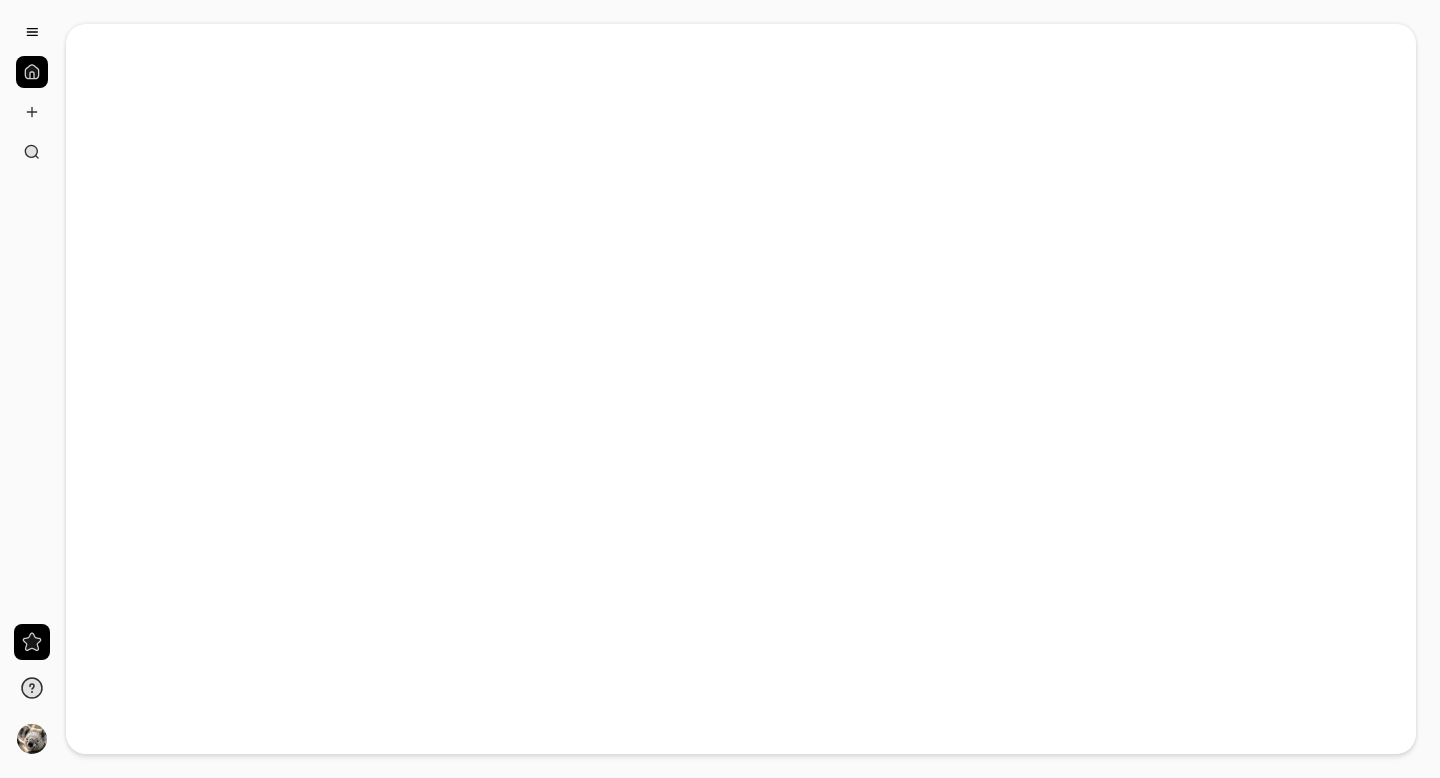 scroll, scrollTop: 0, scrollLeft: 0, axis: both 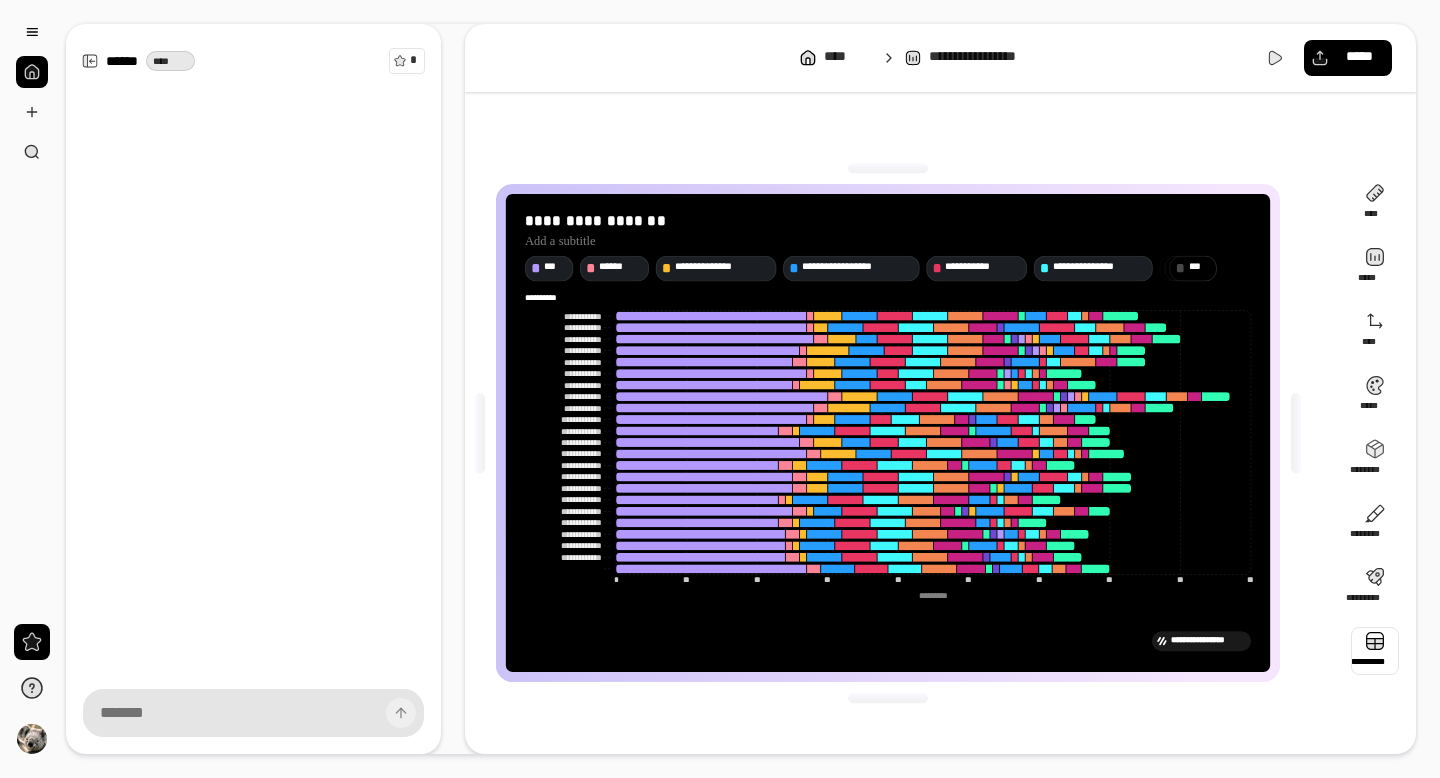 click at bounding box center (1375, 651) 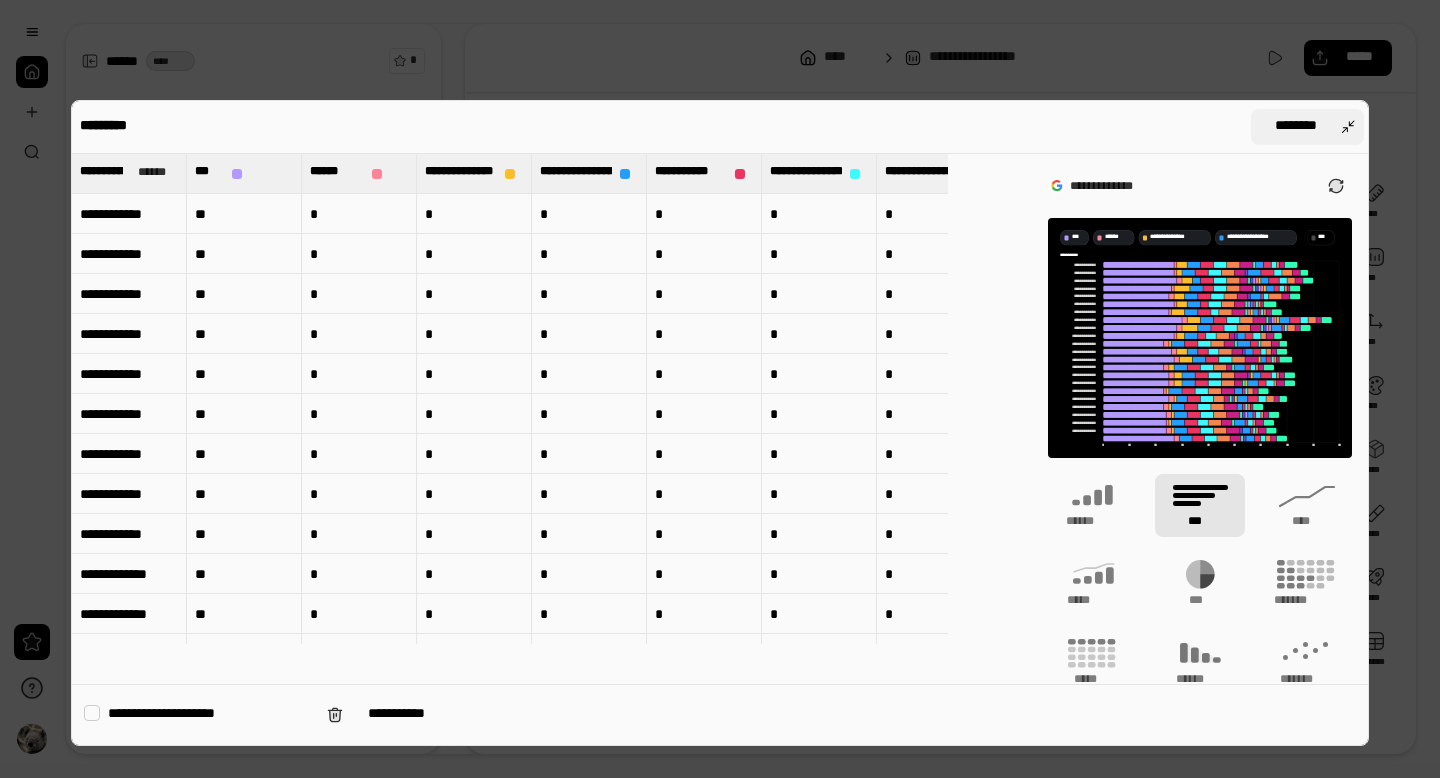 click on "********" at bounding box center [1295, 127] 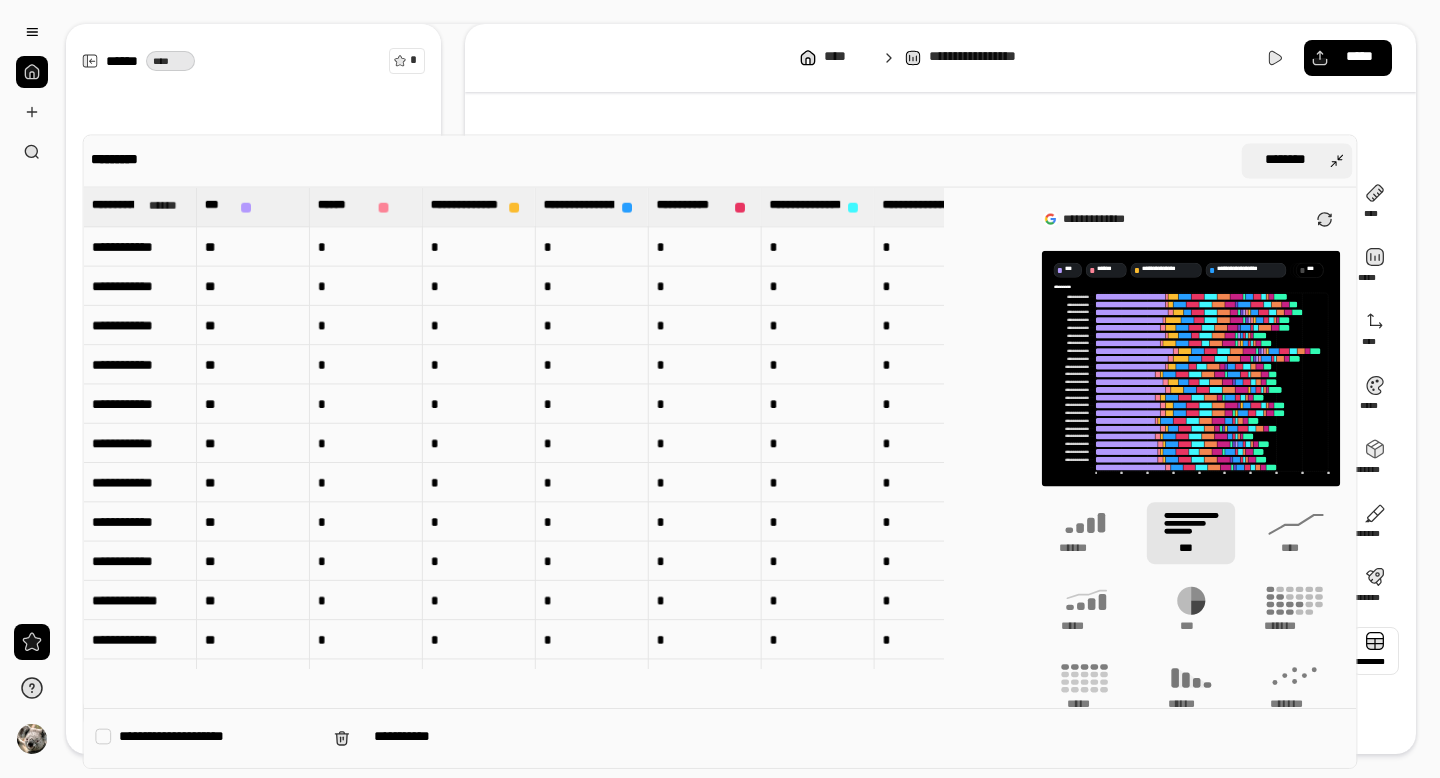 scroll, scrollTop: 12, scrollLeft: 0, axis: vertical 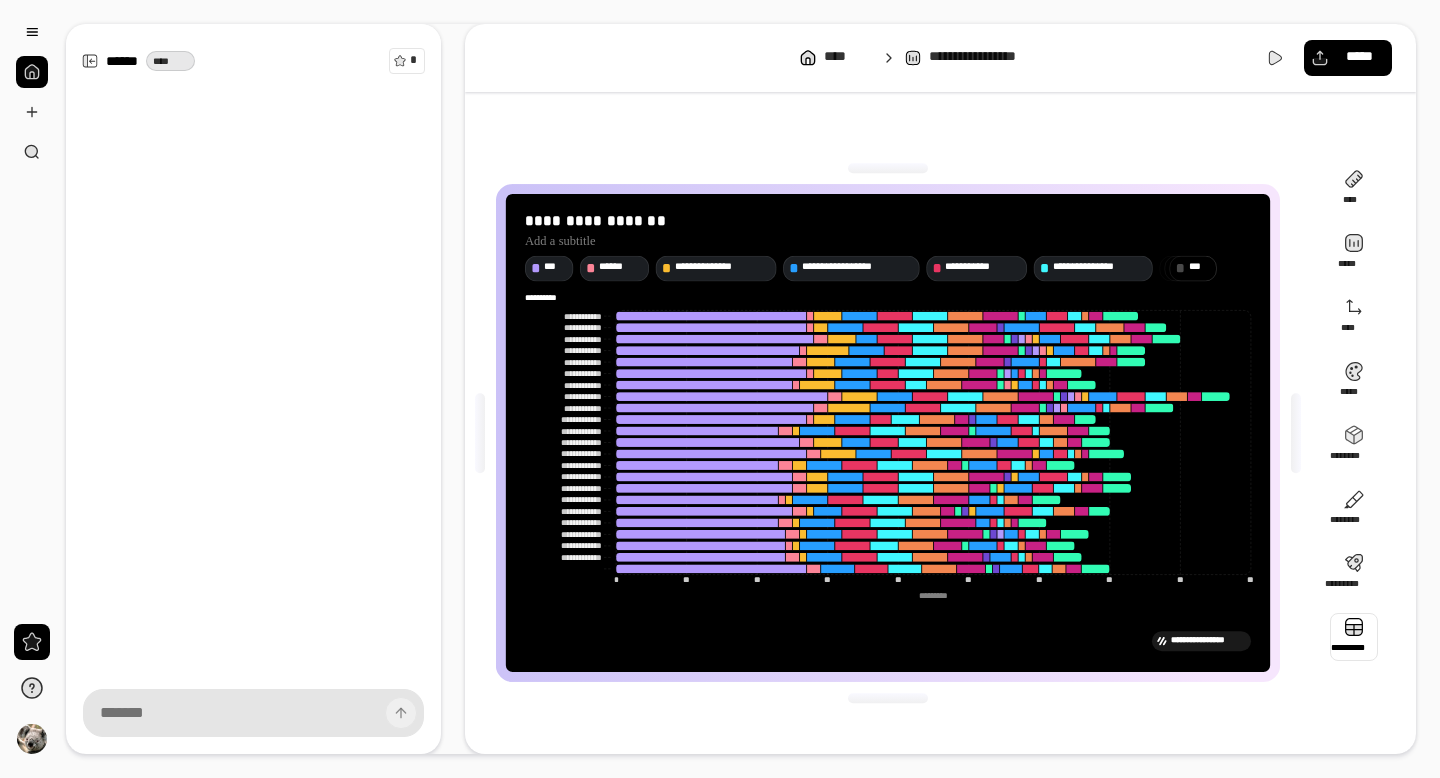 click at bounding box center (1354, 637) 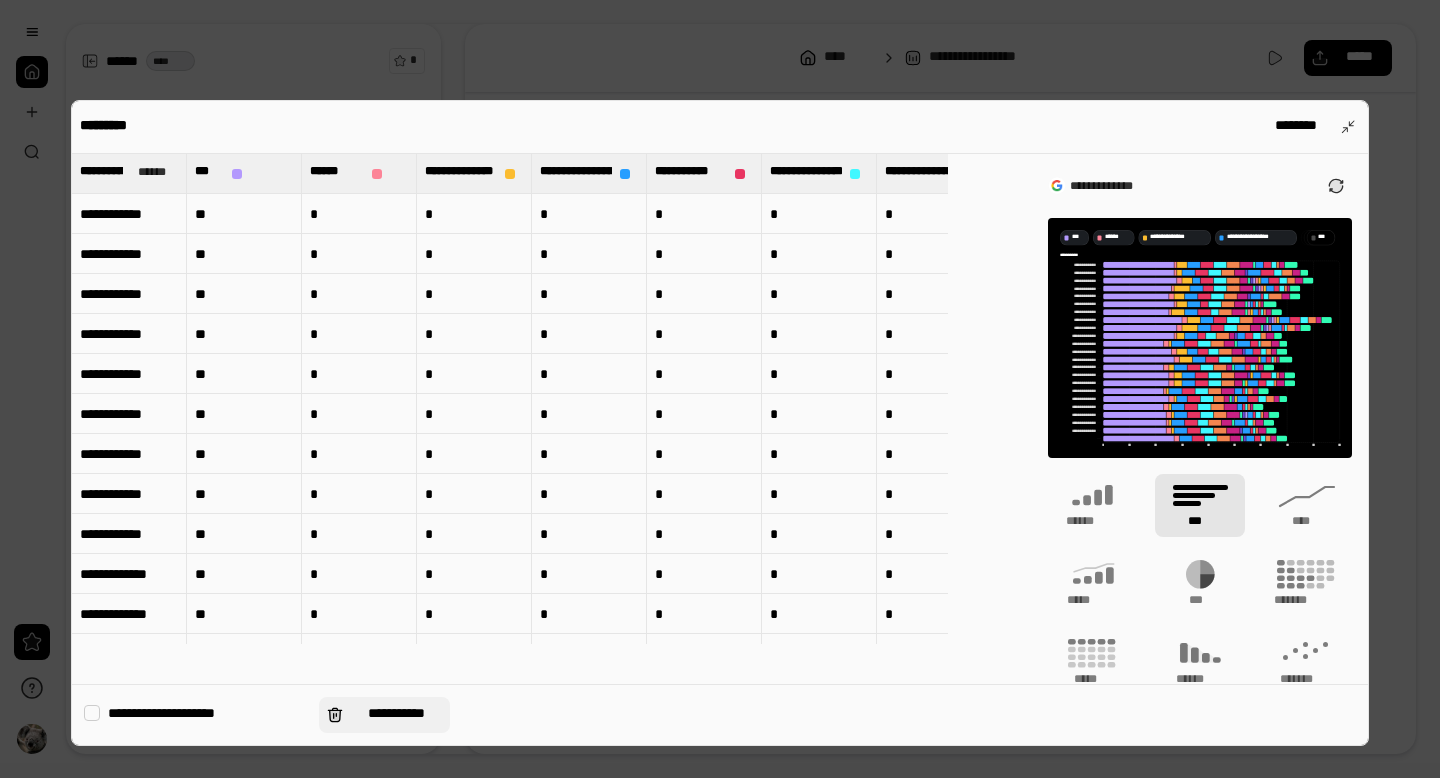click on "**********" at bounding box center (396, 715) 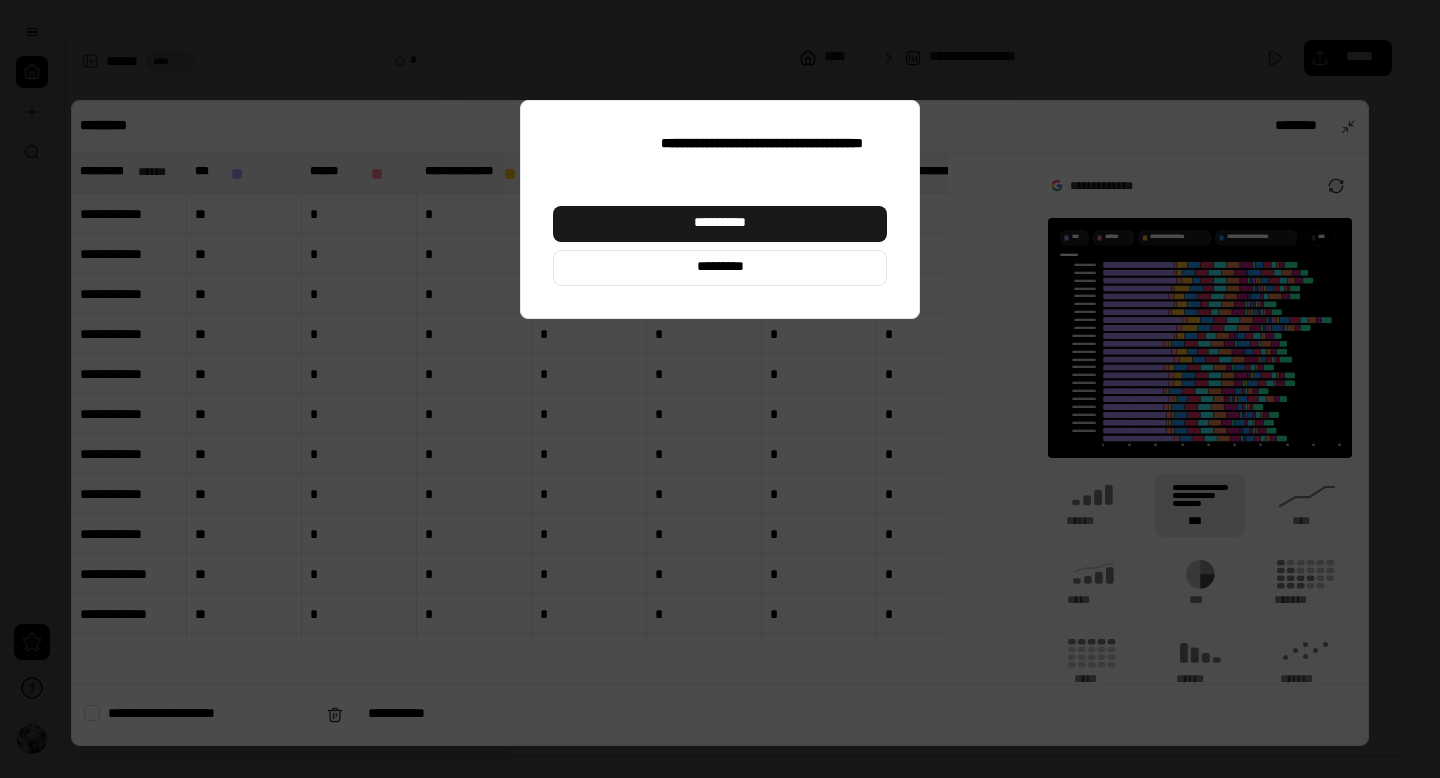 click on "**********" at bounding box center (720, 224) 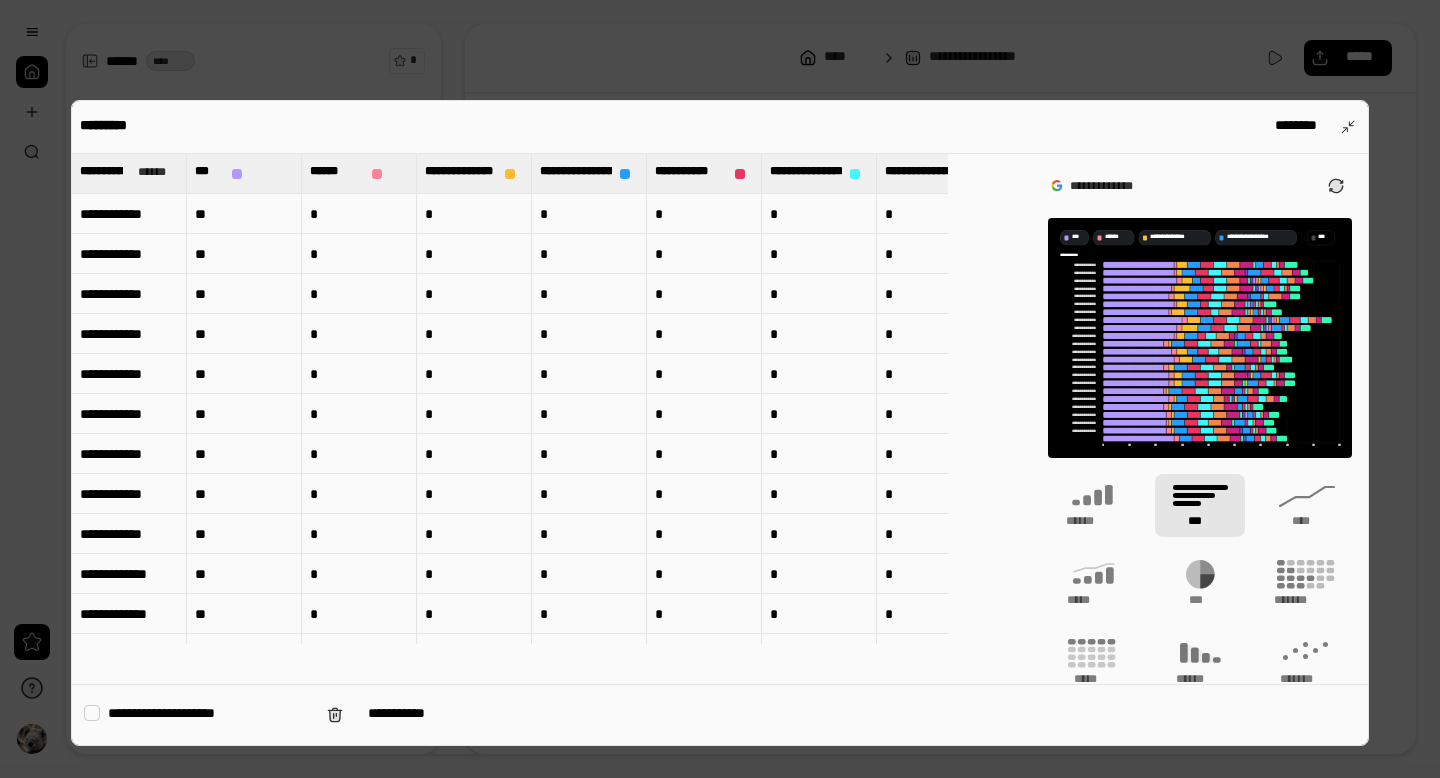 type 